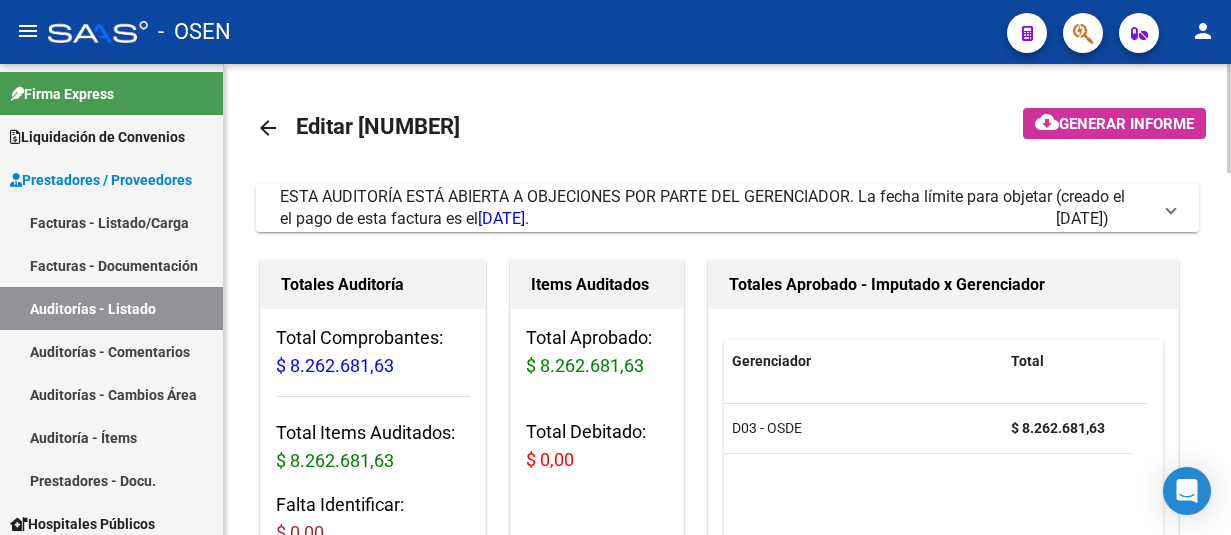 scroll, scrollTop: 0, scrollLeft: 0, axis: both 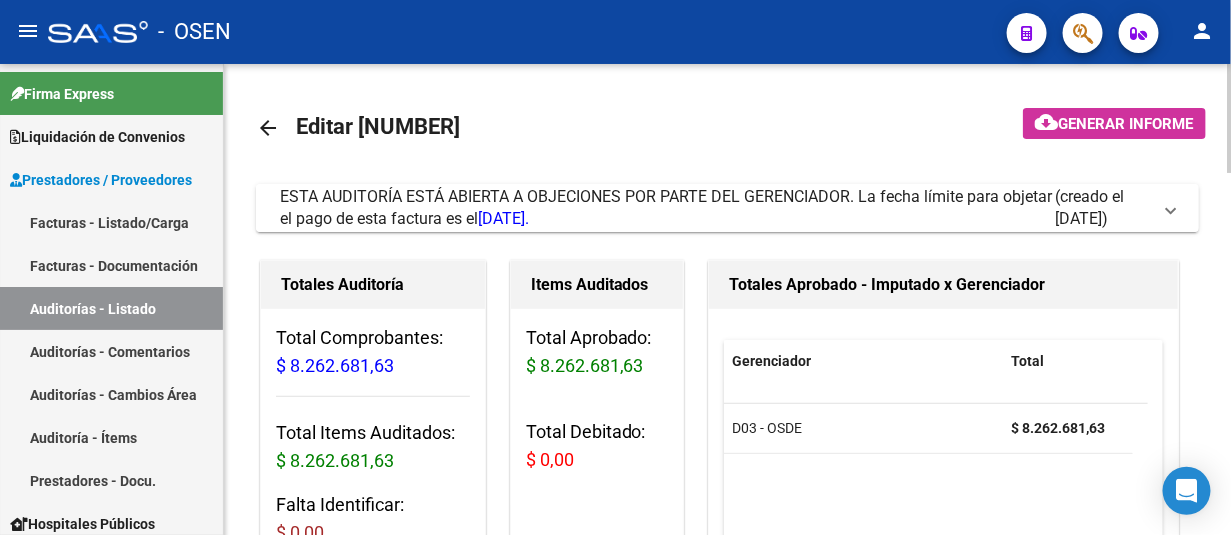 click at bounding box center (1171, 208) 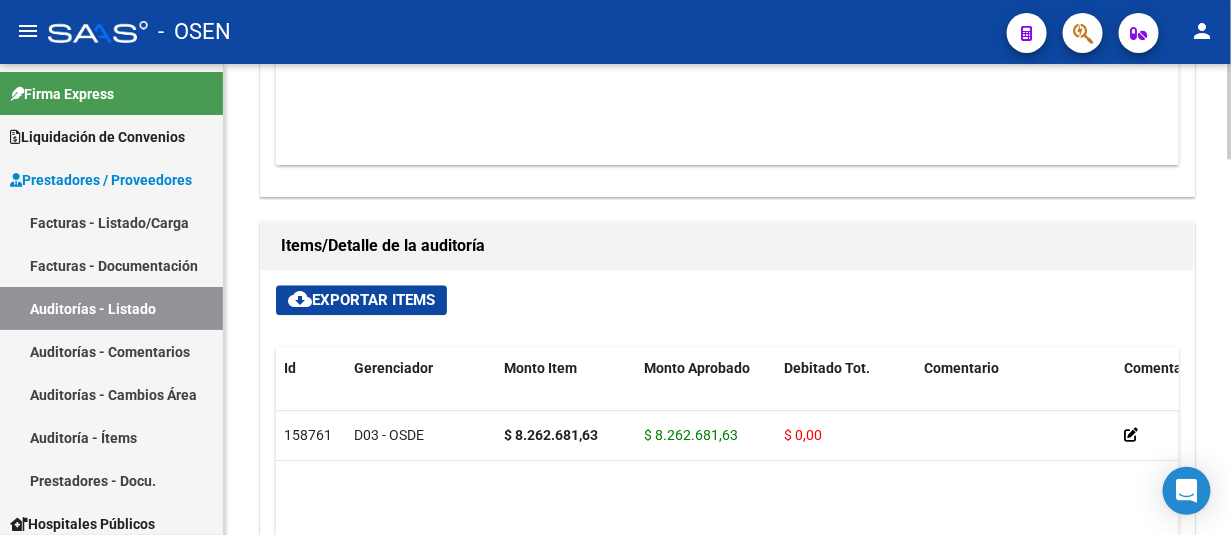scroll, scrollTop: 1700, scrollLeft: 0, axis: vertical 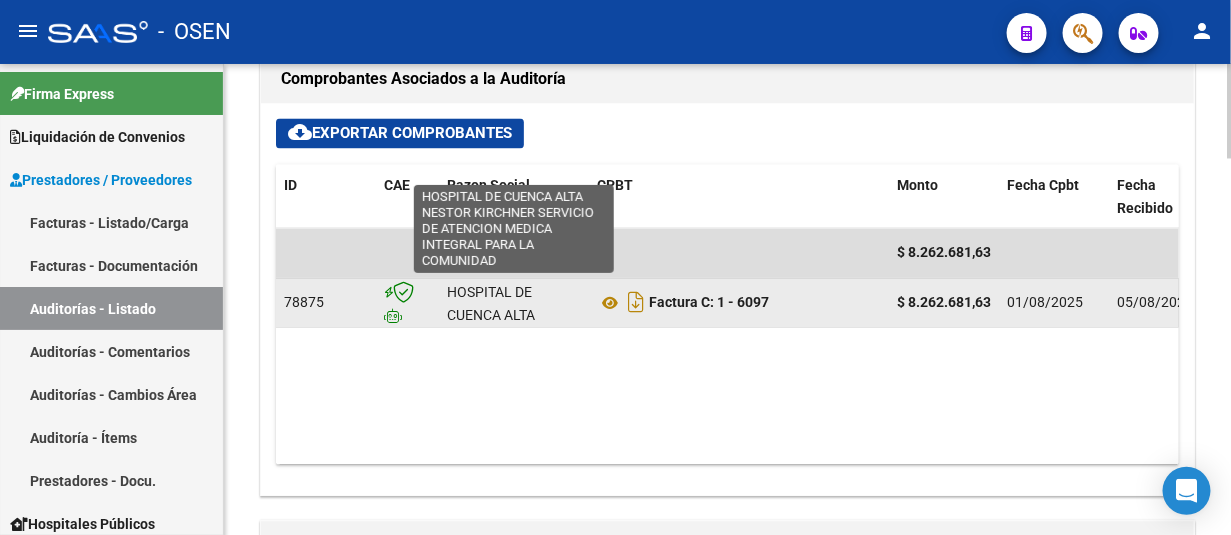 click on "HOSPITAL DE CUENCA ALTA NESTOR KIRCHNER SERVICIO DE ATENCION MEDICA INTEGRAL PARA LA COMUNIDAD" 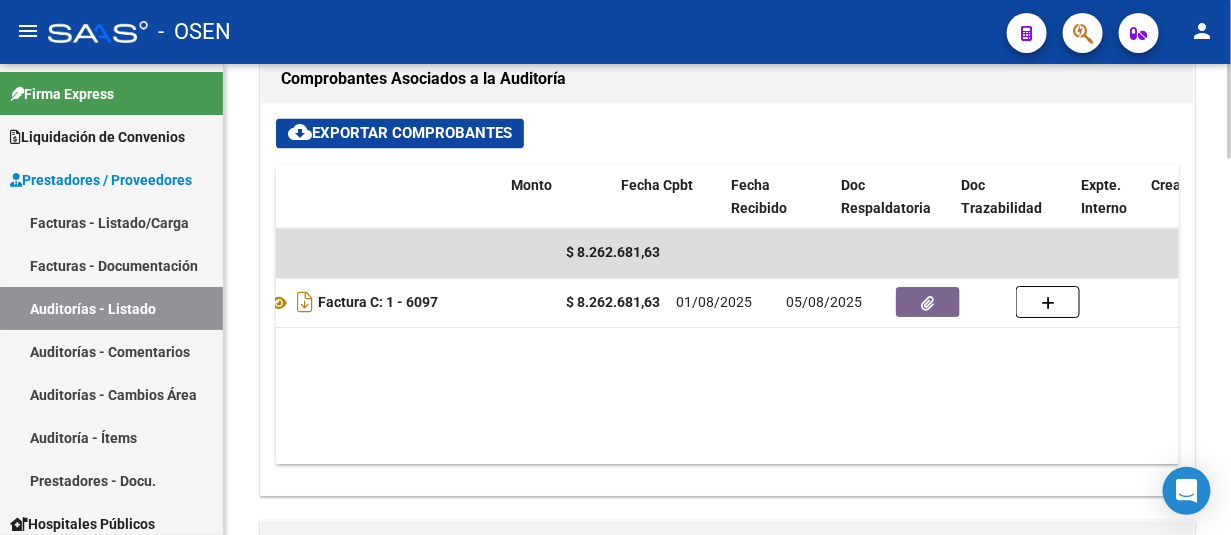 scroll, scrollTop: 0, scrollLeft: 385, axis: horizontal 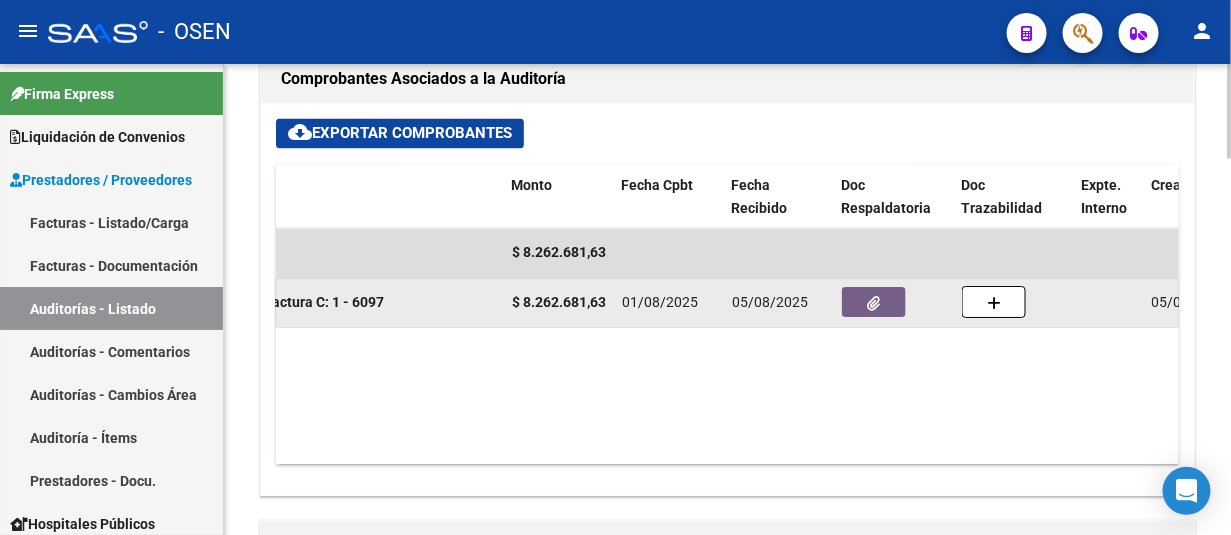 click 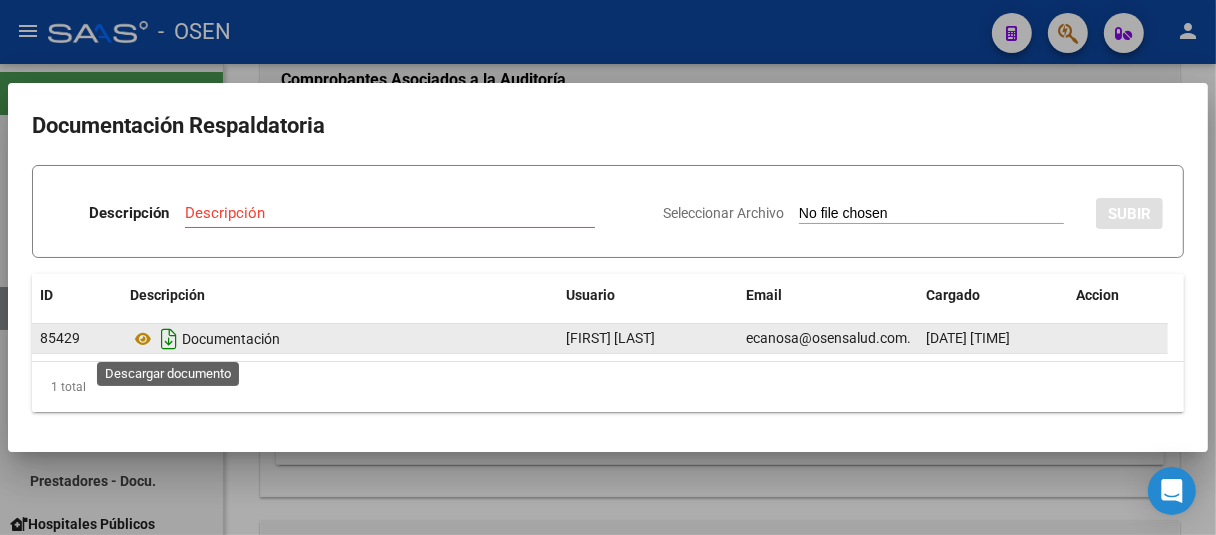 click 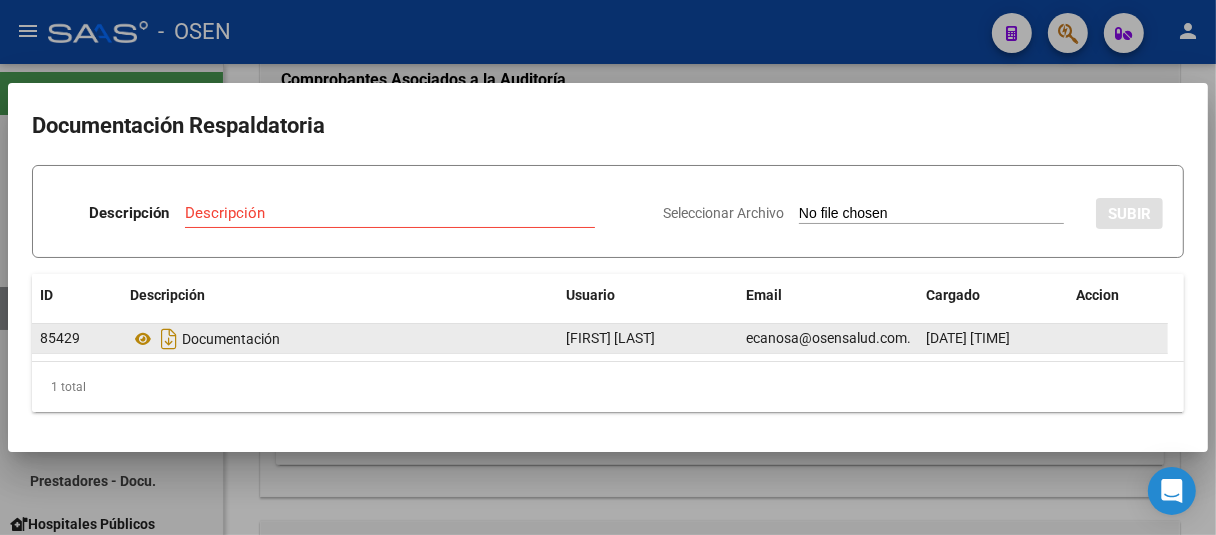 click at bounding box center (608, 267) 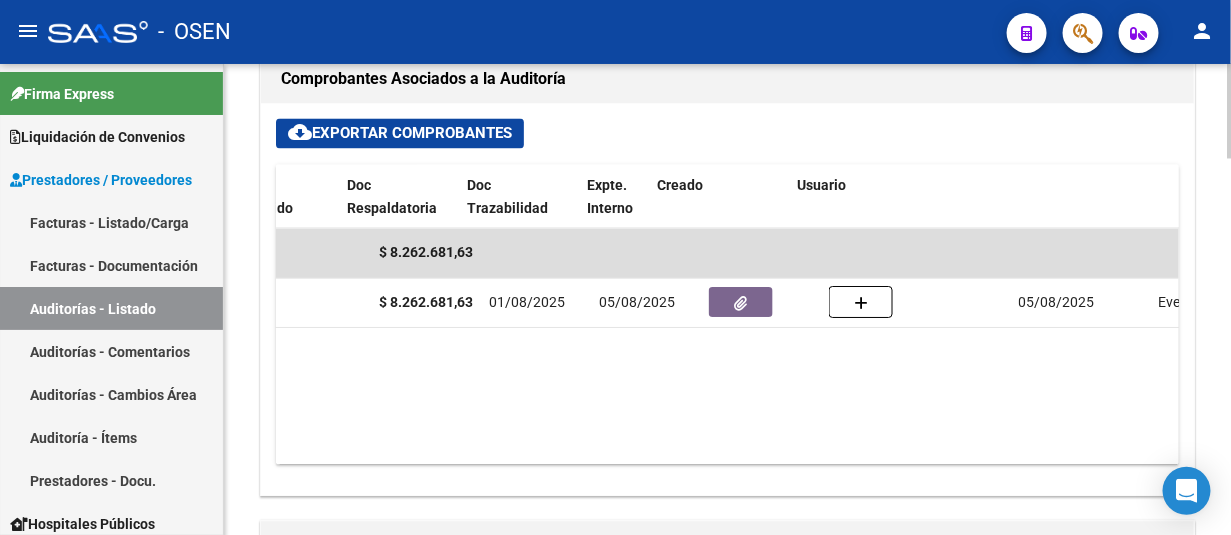 scroll, scrollTop: 0, scrollLeft: 380, axis: horizontal 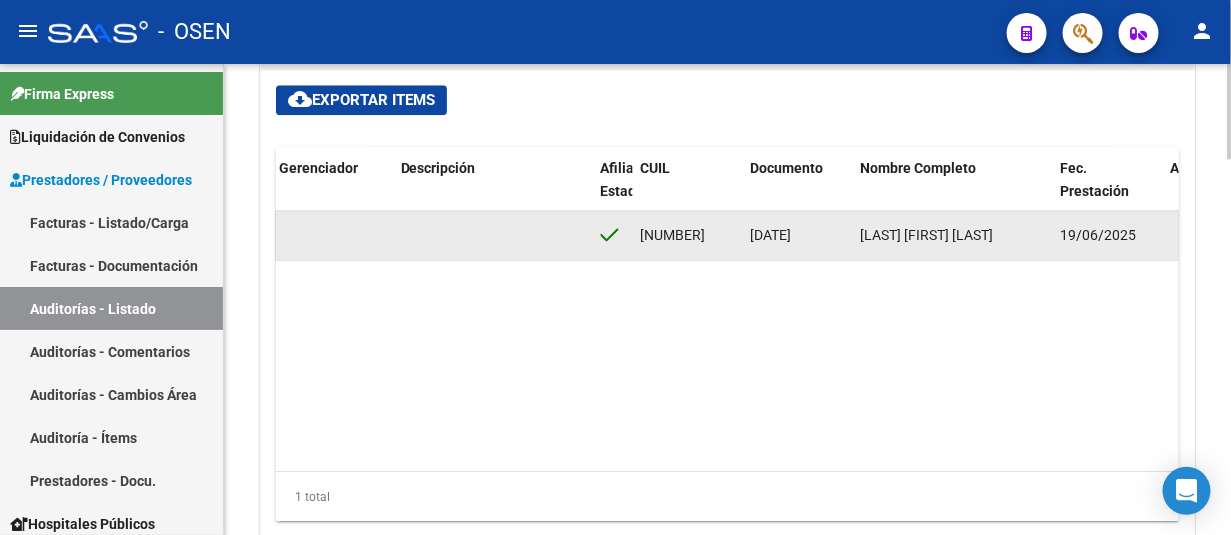 click on "20230917" 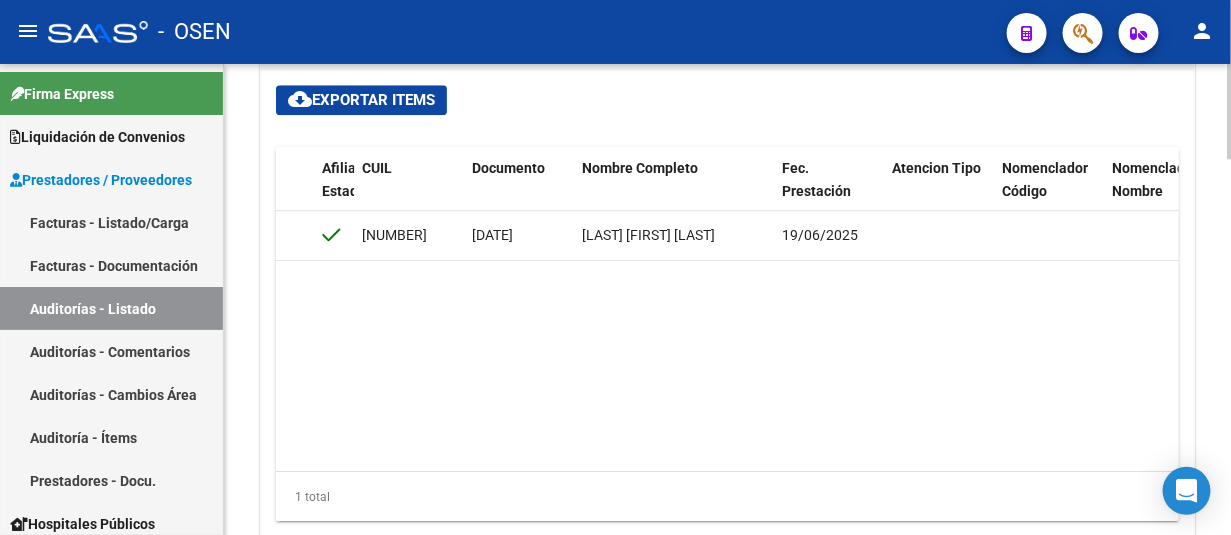 scroll, scrollTop: 0, scrollLeft: 1207, axis: horizontal 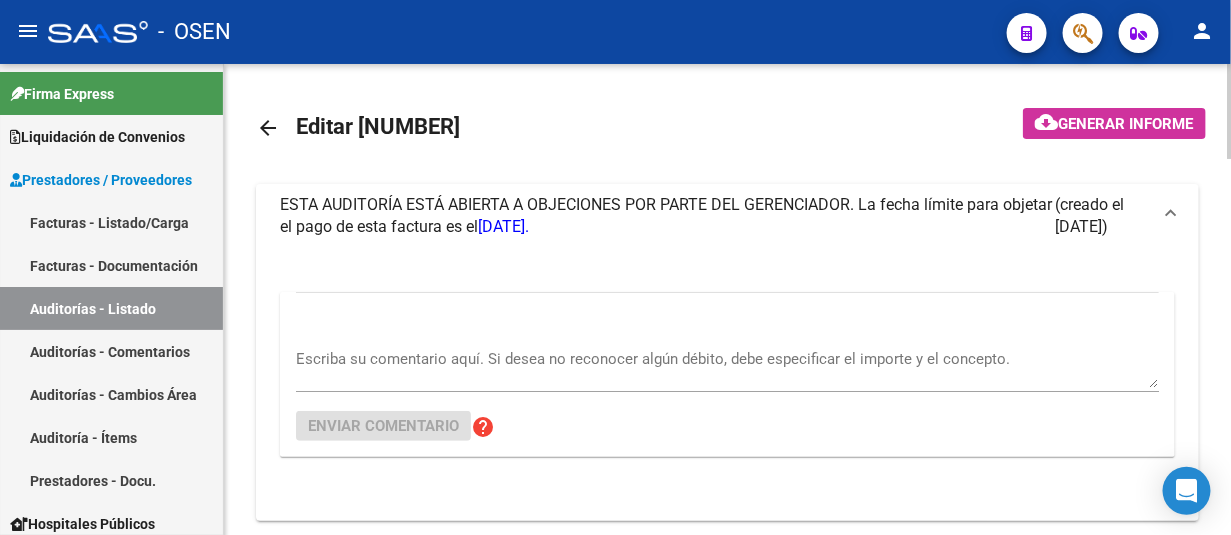 click on "Escriba su comentario aquí. Si desea no reconocer algún débito, debe especificar el importe y el concepto." at bounding box center [727, 368] 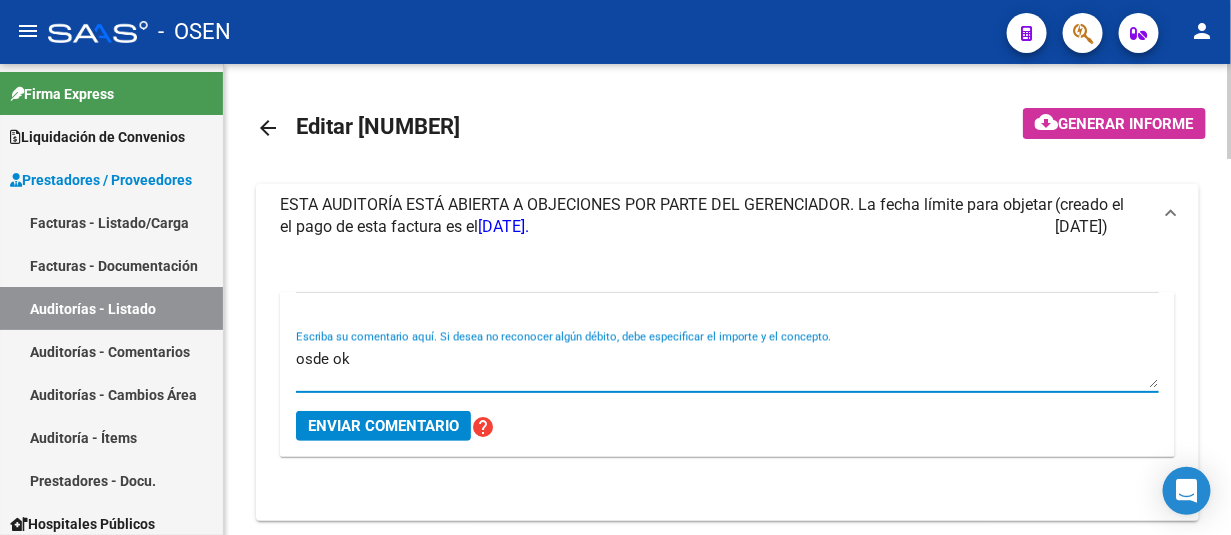 type on "osde ok" 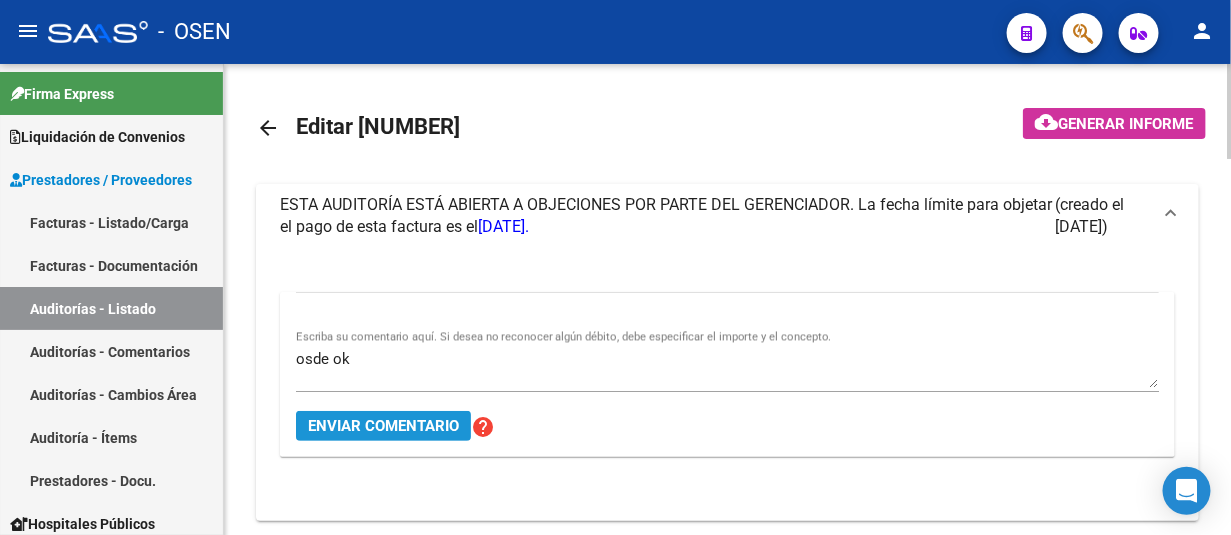 click on "Enviar comentario" at bounding box center (383, 426) 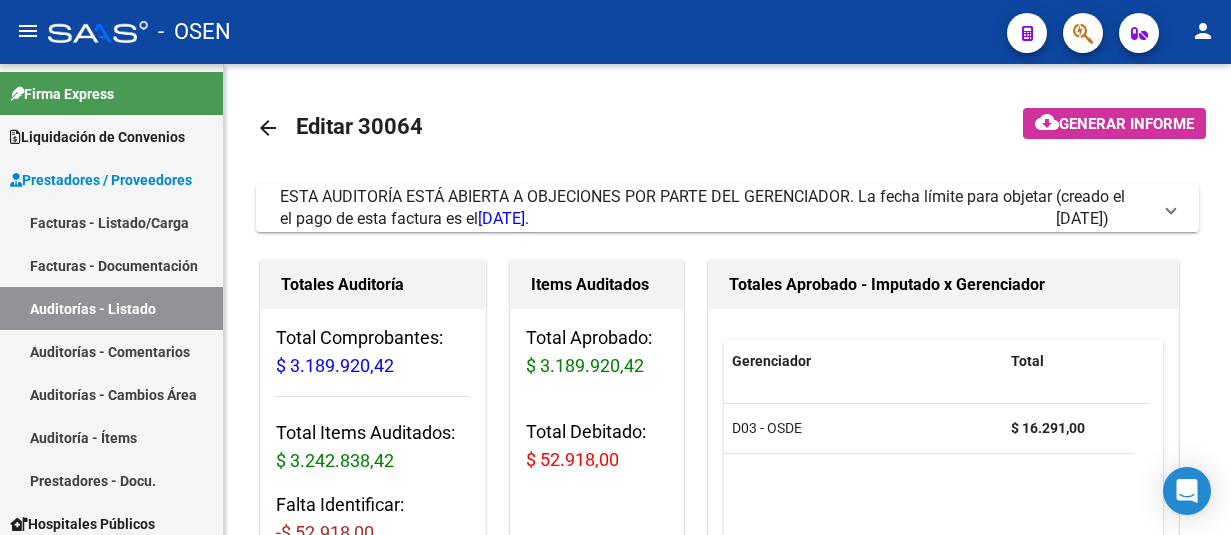 scroll, scrollTop: 0, scrollLeft: 0, axis: both 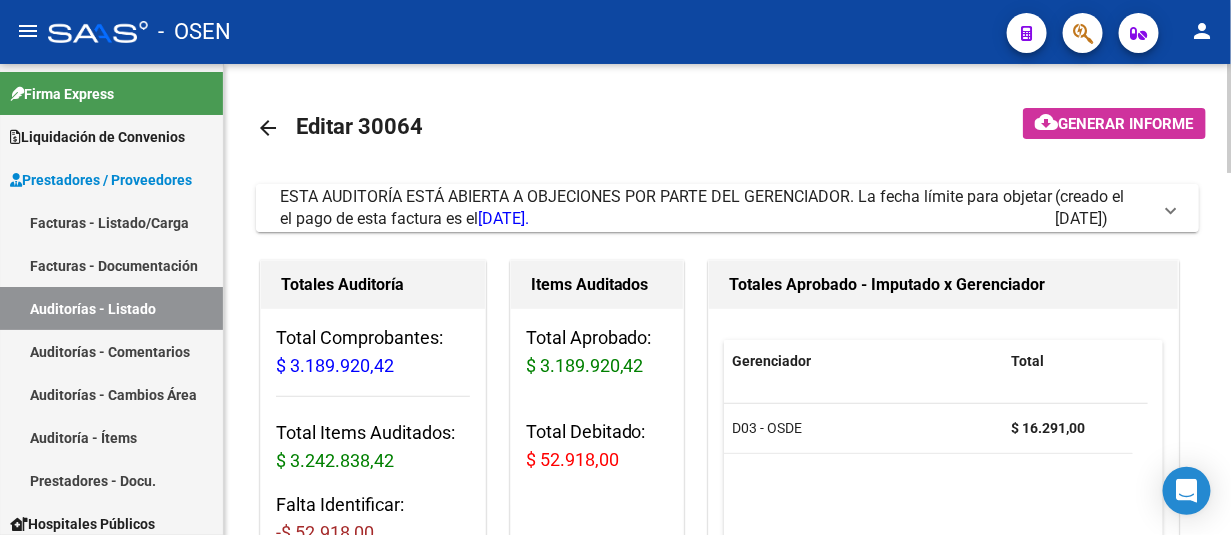 click at bounding box center (1171, 208) 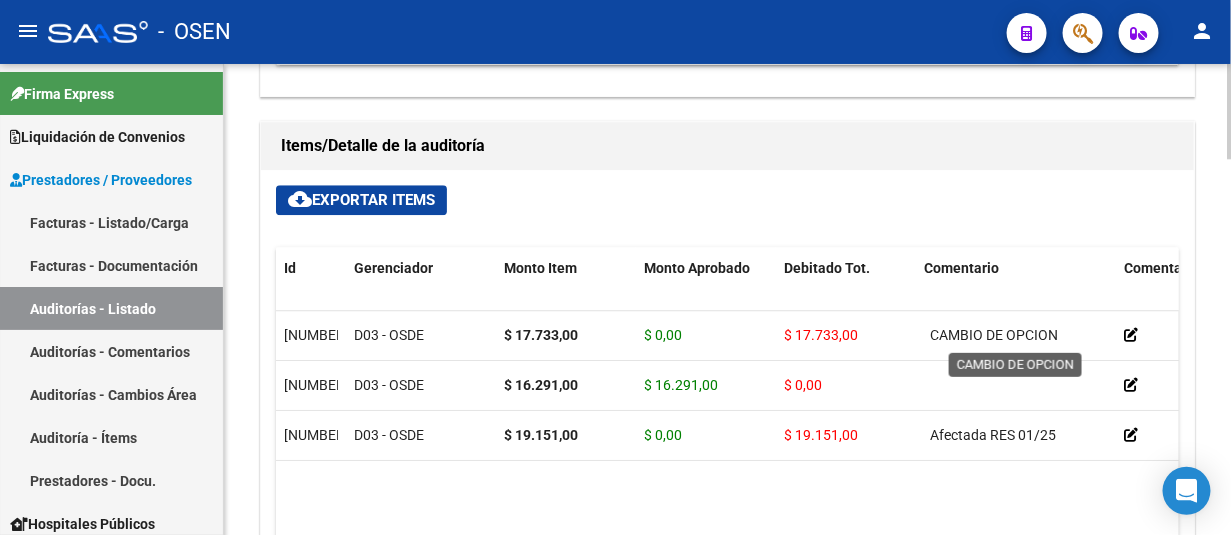 scroll, scrollTop: 1700, scrollLeft: 0, axis: vertical 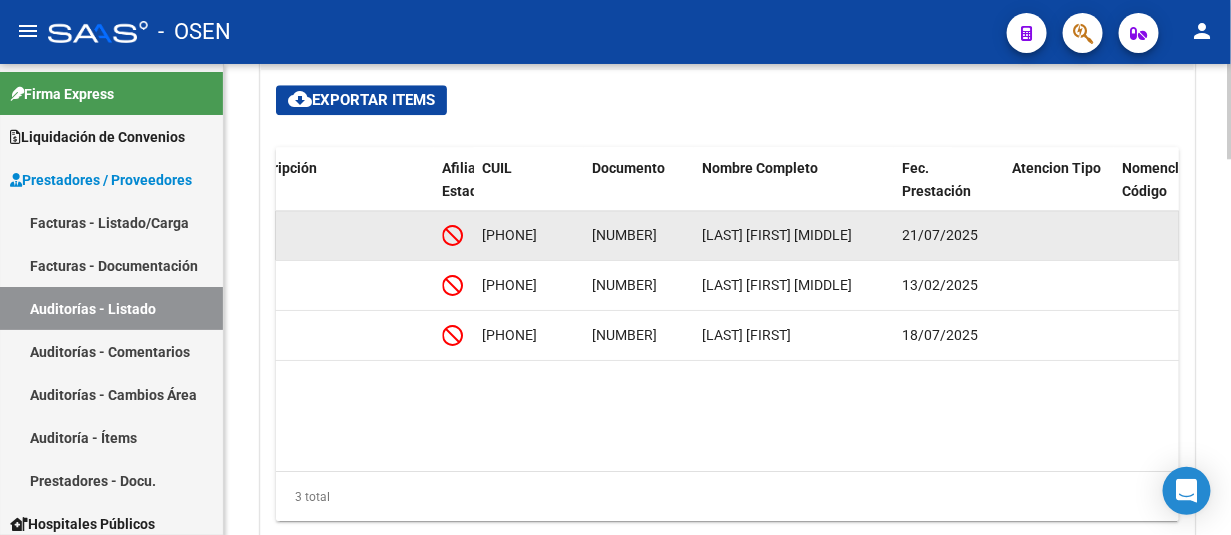 click on "[NUMBER]" 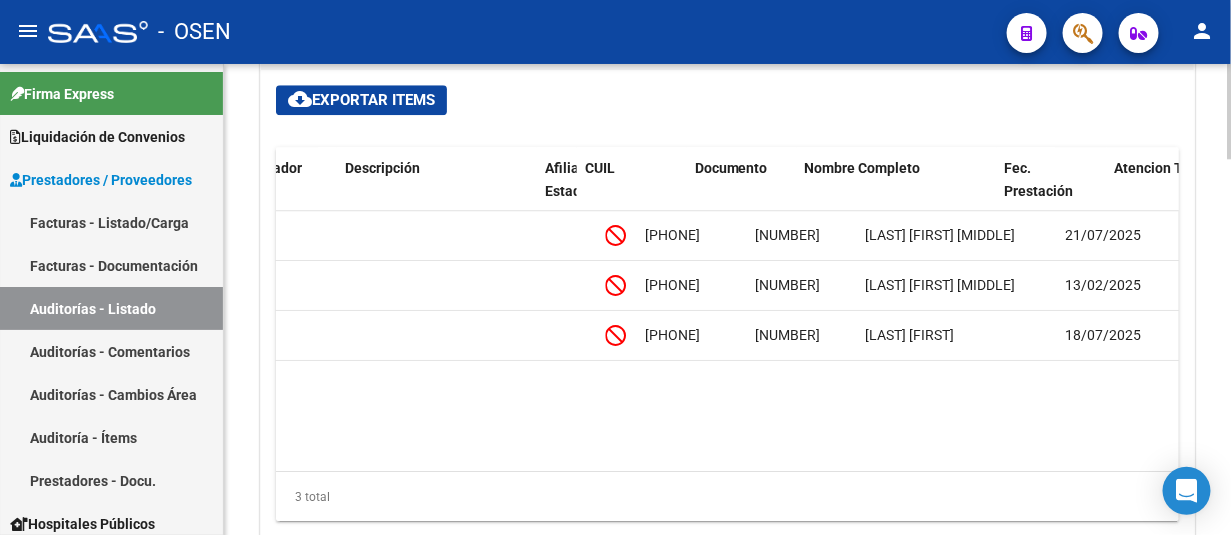 scroll, scrollTop: 0, scrollLeft: 982, axis: horizontal 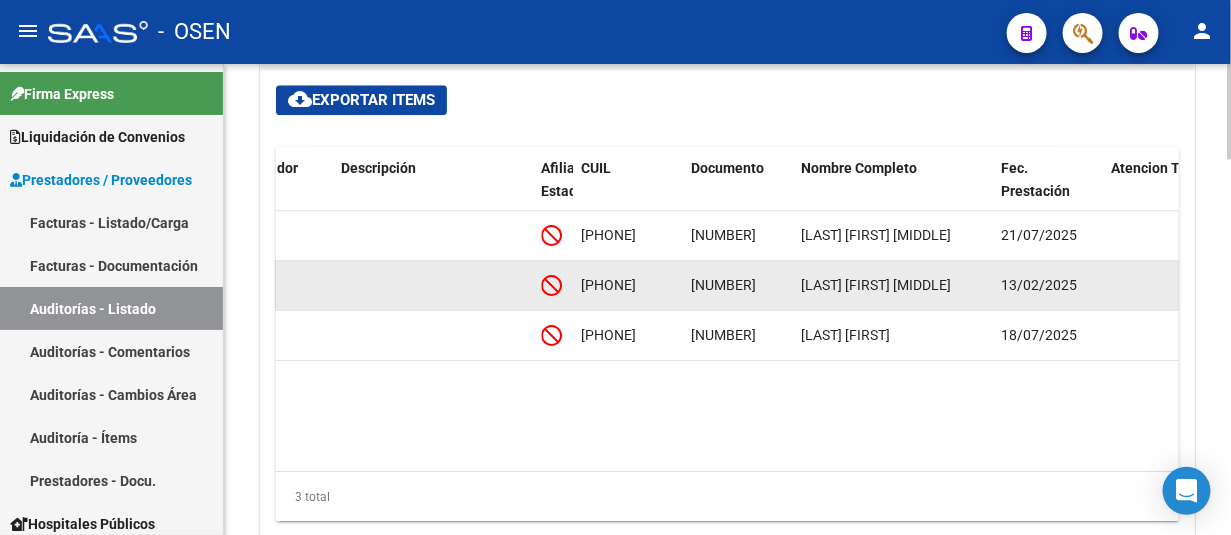 click on "[NUMBER]" 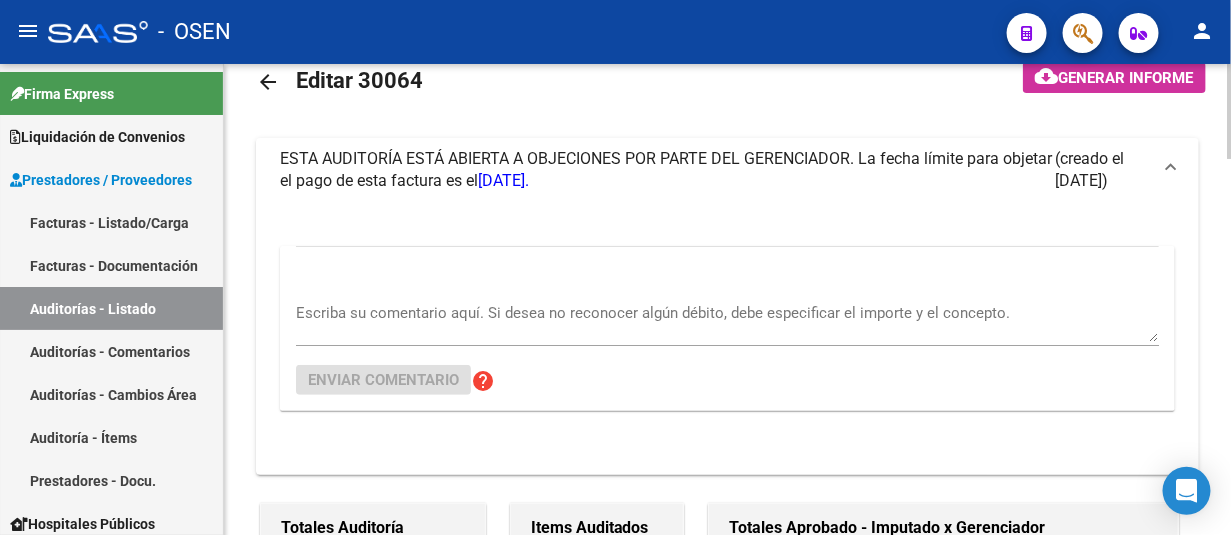 scroll, scrollTop: 0, scrollLeft: 0, axis: both 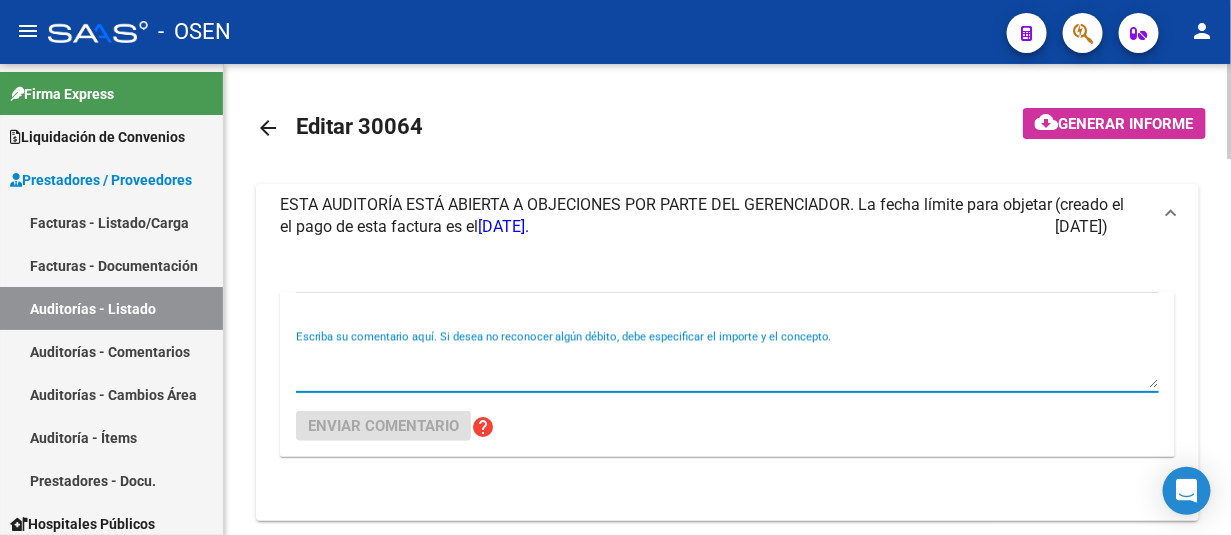 click on "Escriba su comentario aquí. Si desea no reconocer algún débito, debe especificar el importe y el concepto." at bounding box center (727, 368) 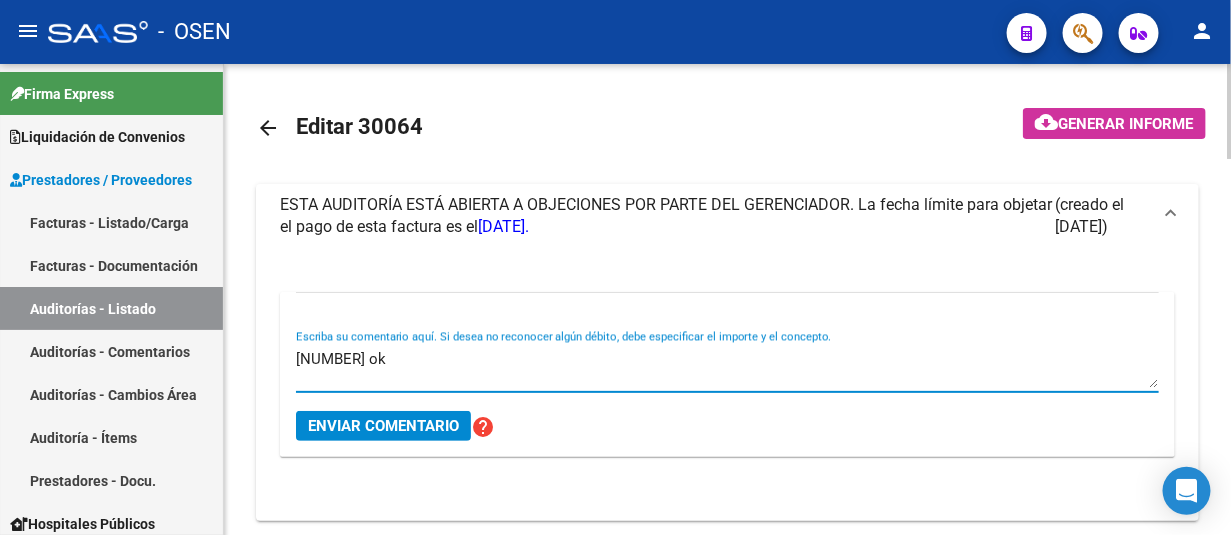 type on "[NUMBER] ok" 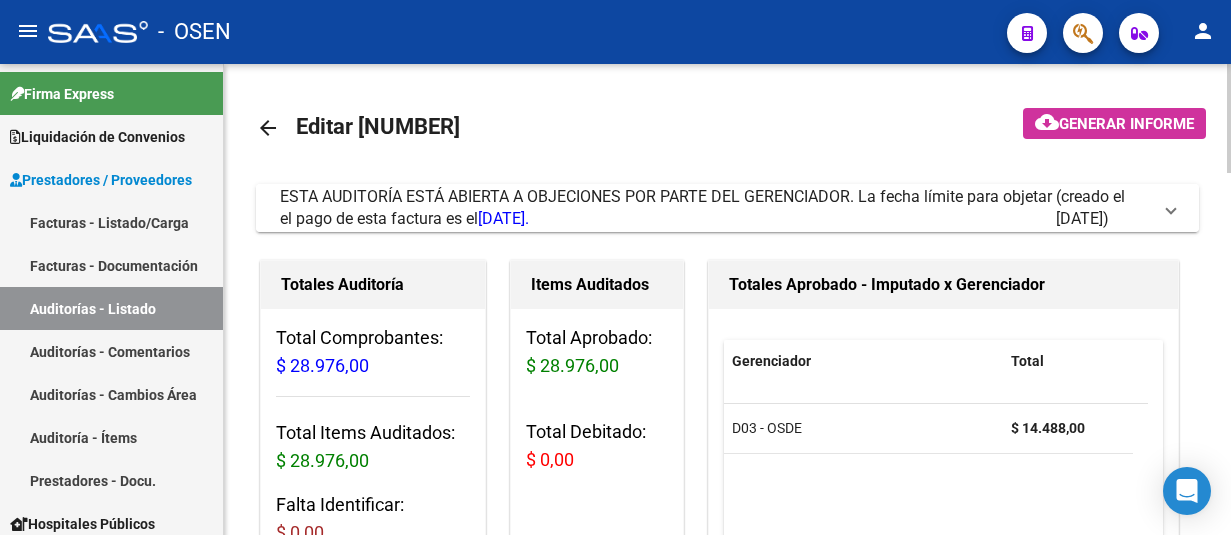scroll, scrollTop: 0, scrollLeft: 0, axis: both 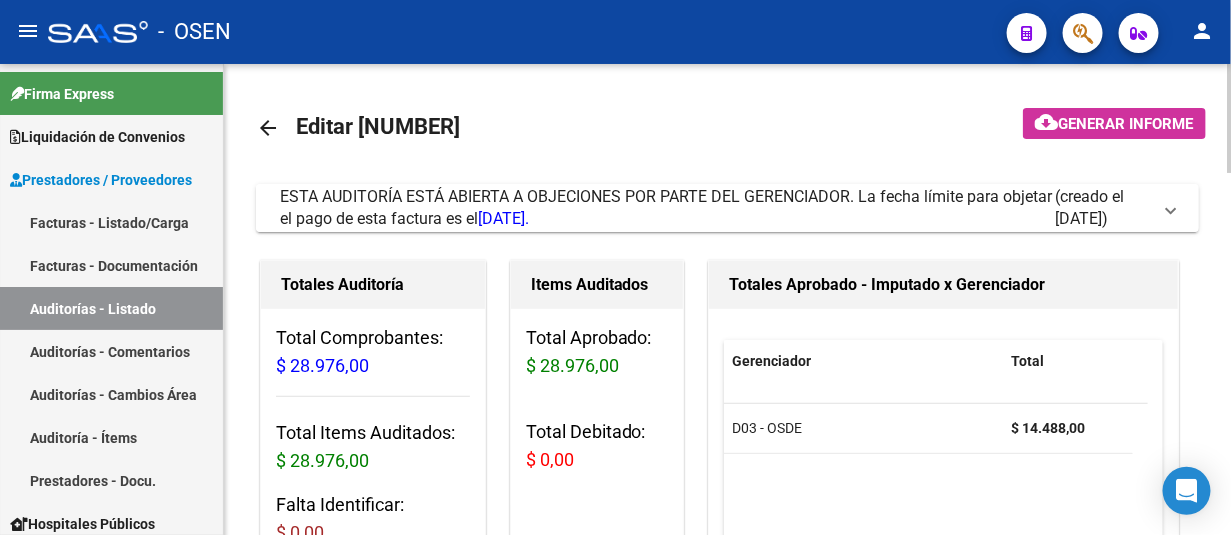 click at bounding box center [1171, 208] 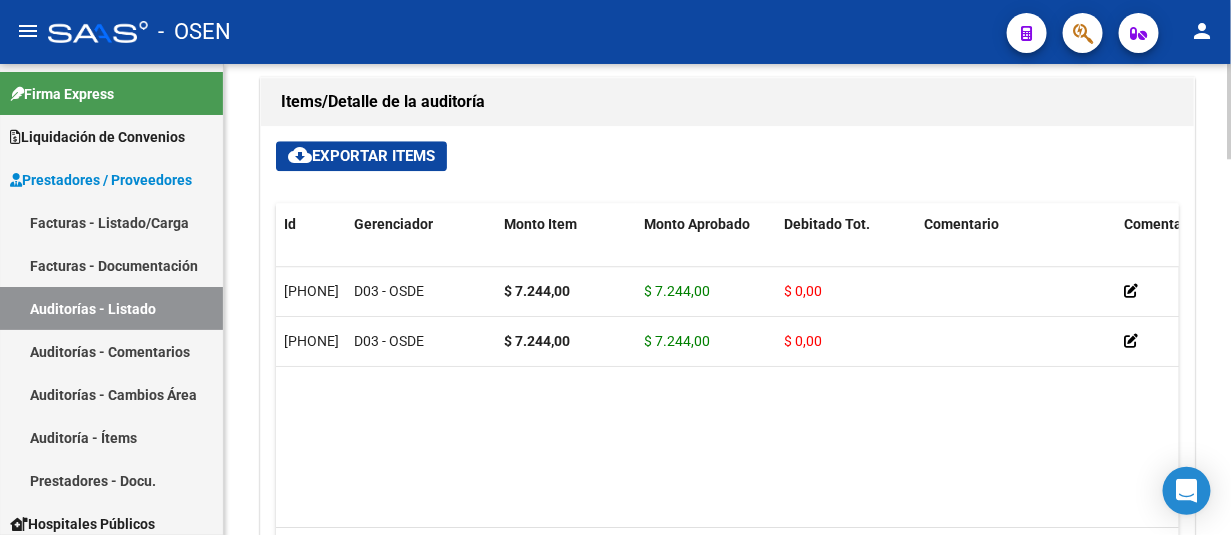 scroll, scrollTop: 1700, scrollLeft: 0, axis: vertical 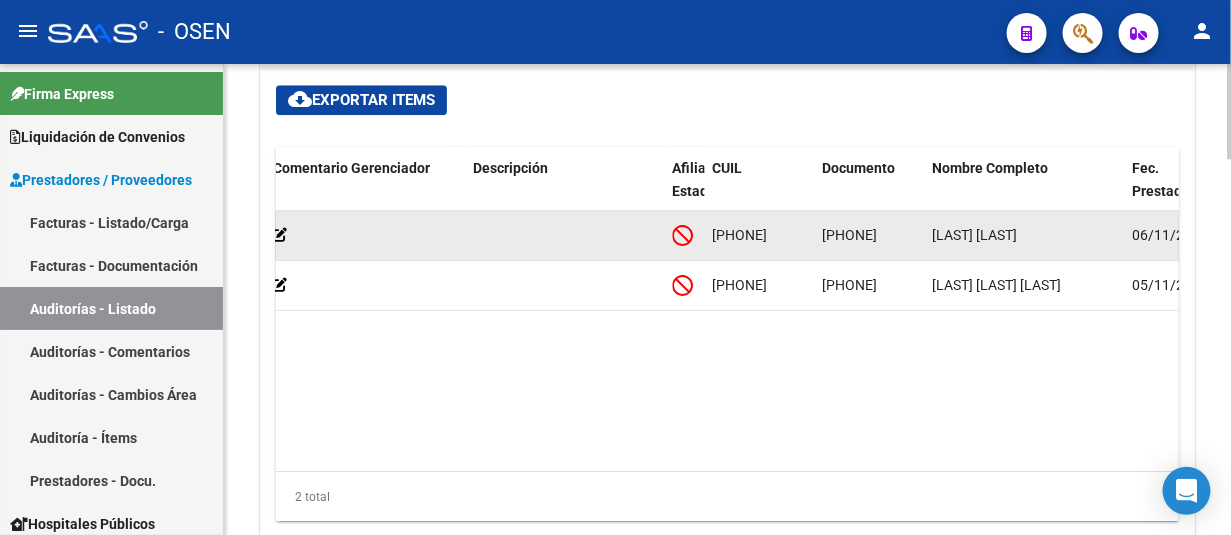 click on "35101466" 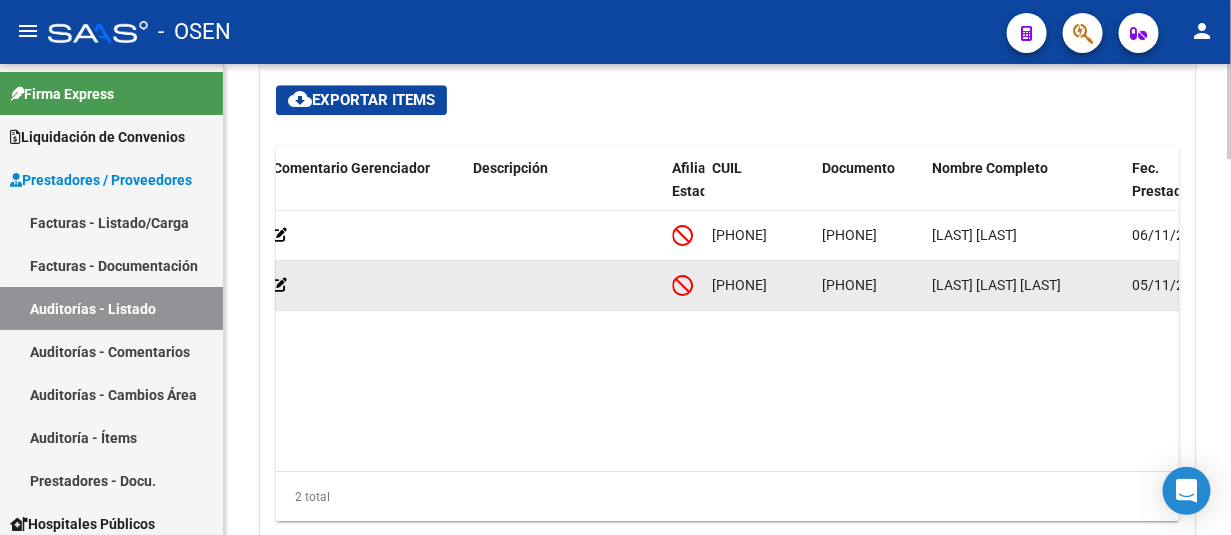 click on "24434313" 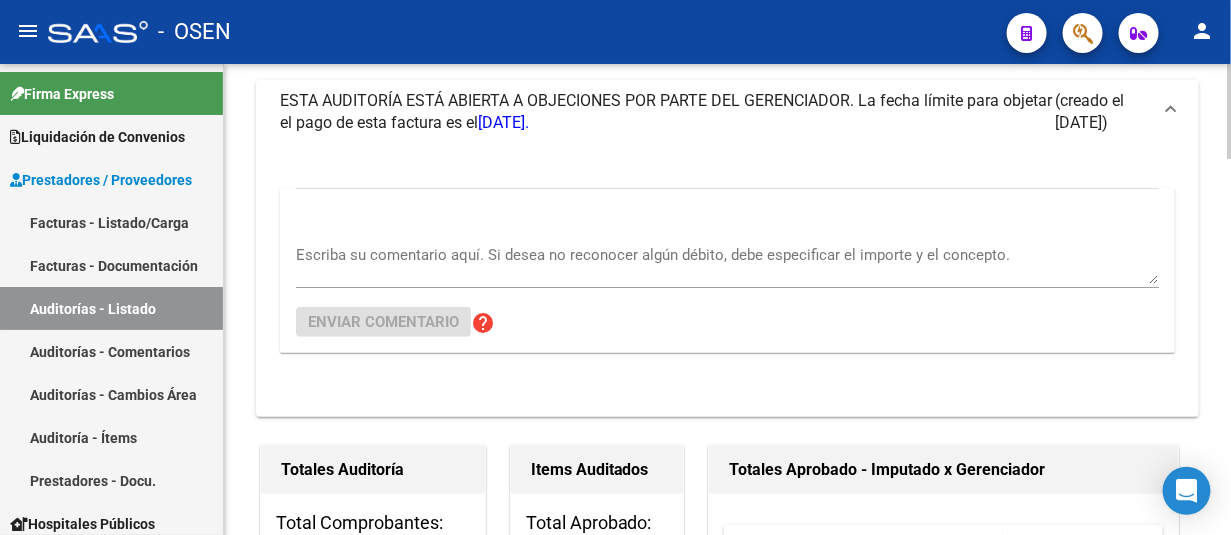 scroll, scrollTop: 100, scrollLeft: 0, axis: vertical 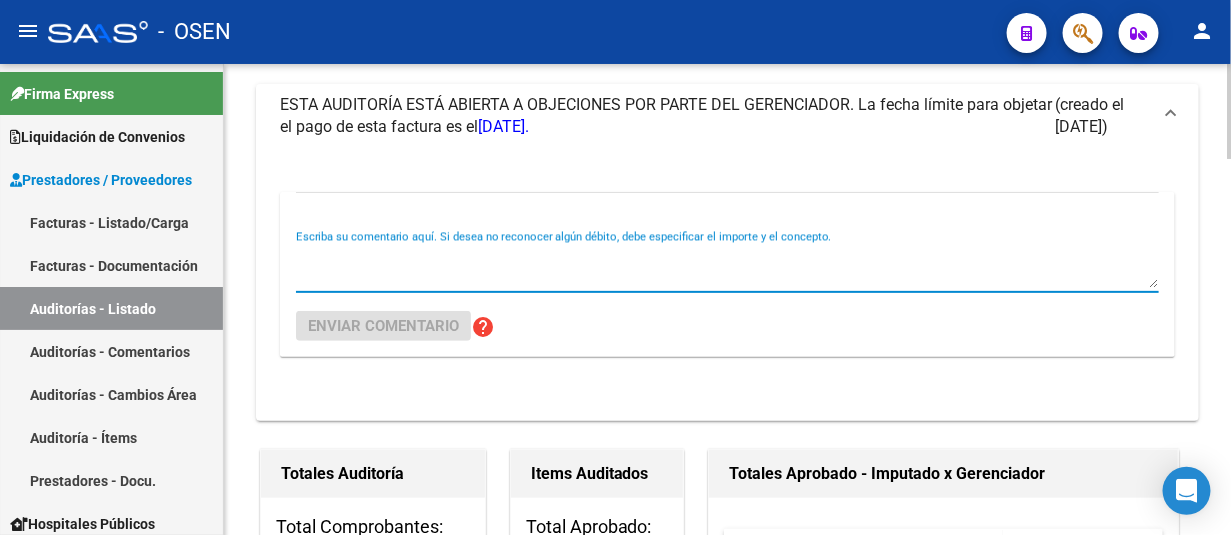 click on "Escriba su comentario aquí. Si desea no reconocer algún débito, debe especificar el importe y el concepto." at bounding box center [727, 268] 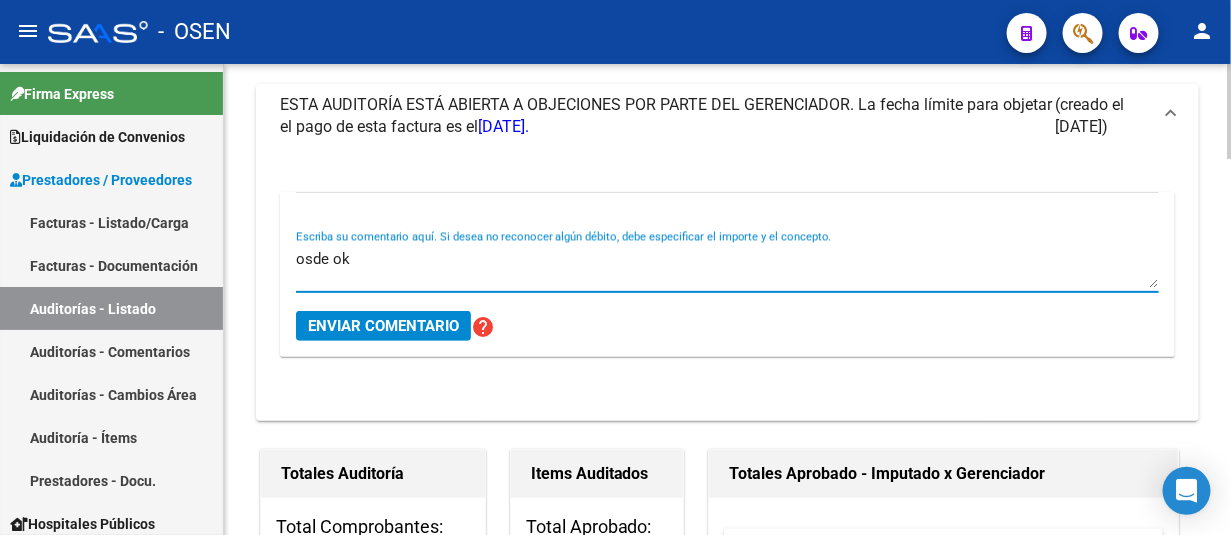 type on "osde ok" 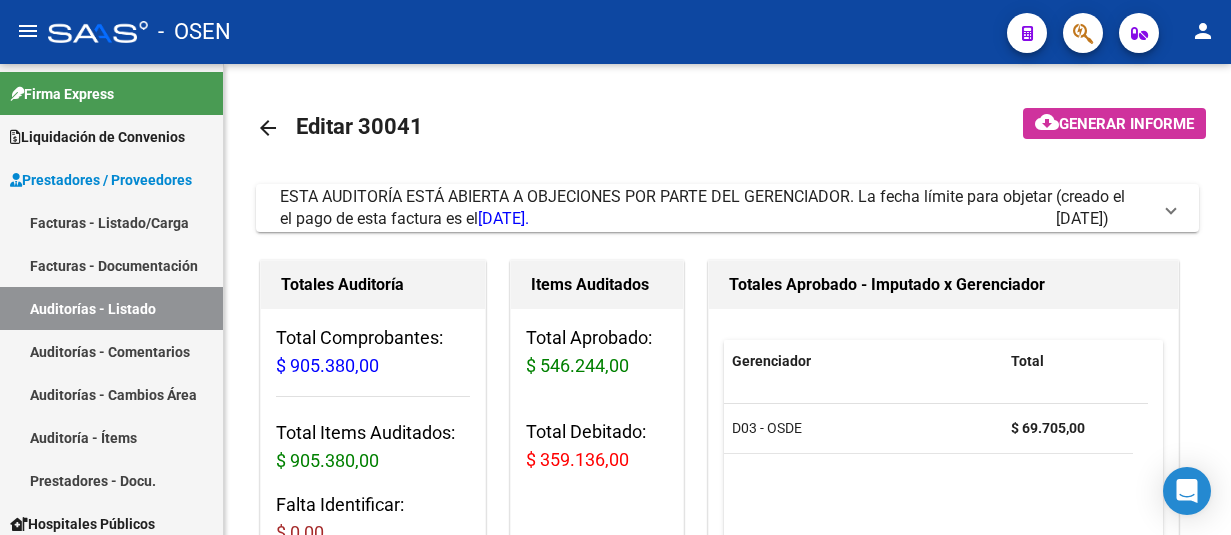 scroll, scrollTop: 0, scrollLeft: 0, axis: both 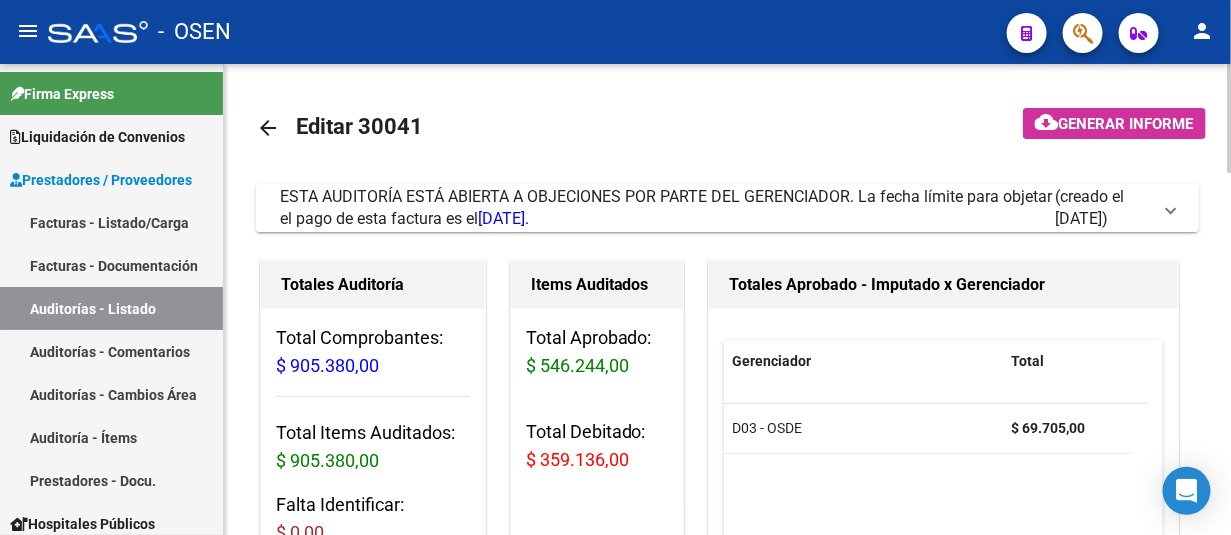 click at bounding box center [1171, 208] 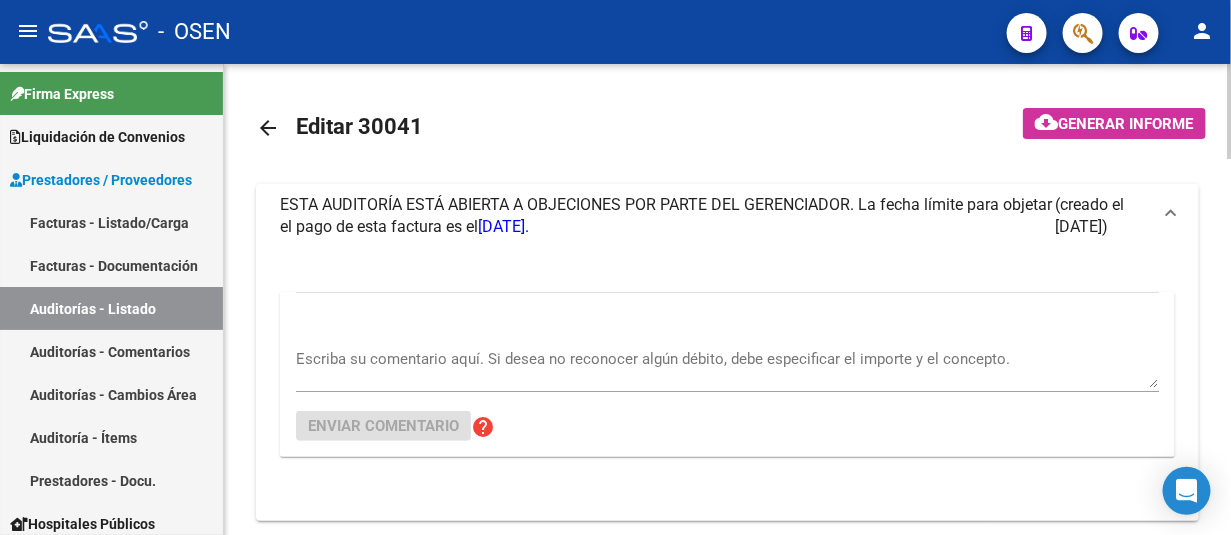 click on "Escriba su comentario aquí. Si desea no reconocer algún débito, debe especificar el importe y el concepto." at bounding box center [727, 368] 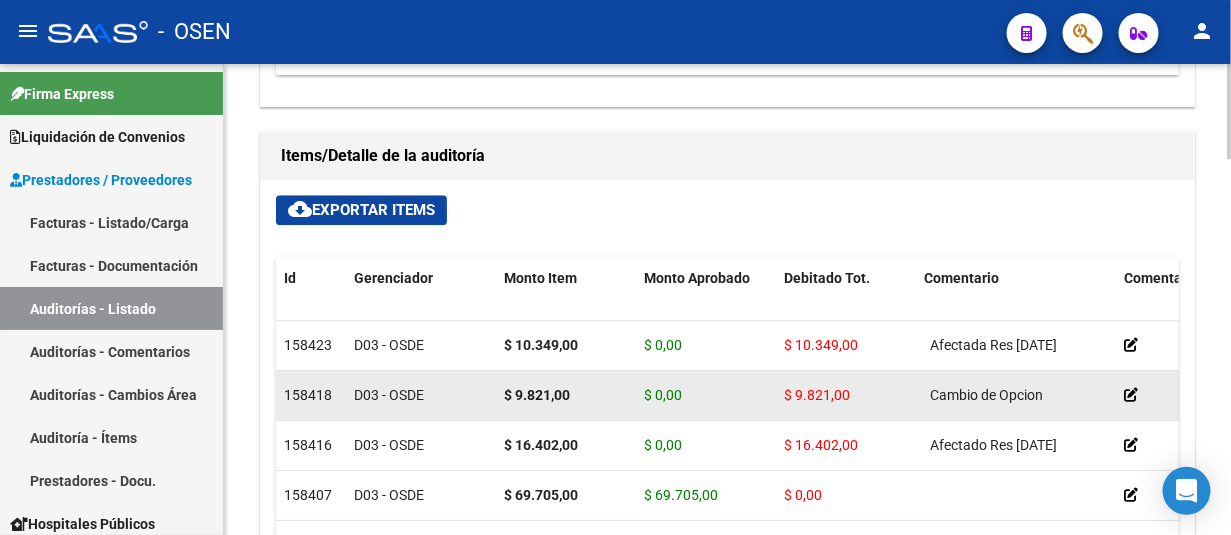 scroll, scrollTop: 1600, scrollLeft: 0, axis: vertical 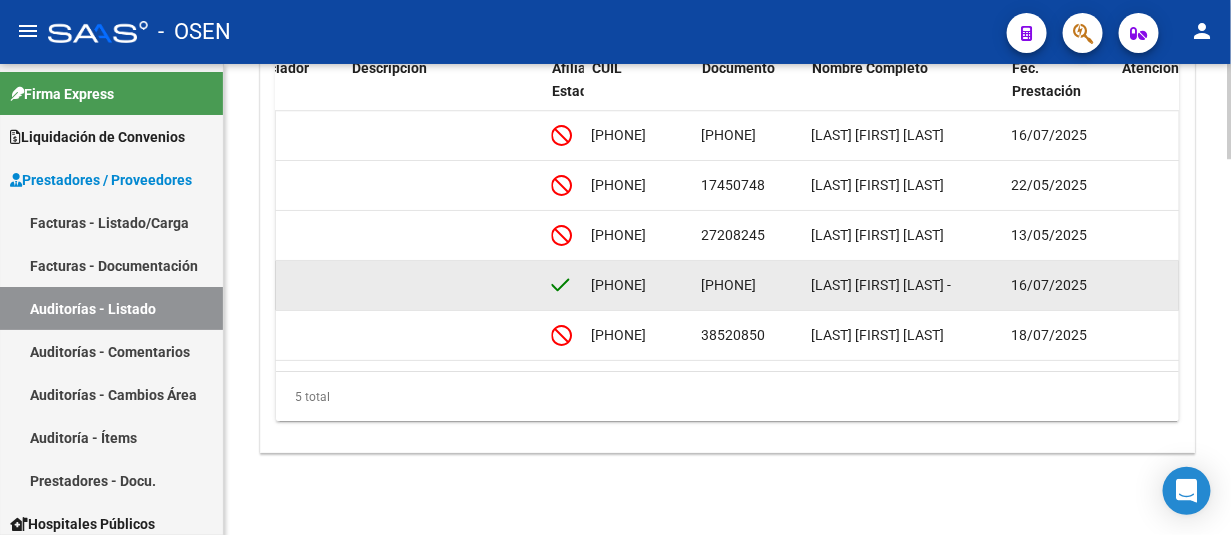 click on "33980582" 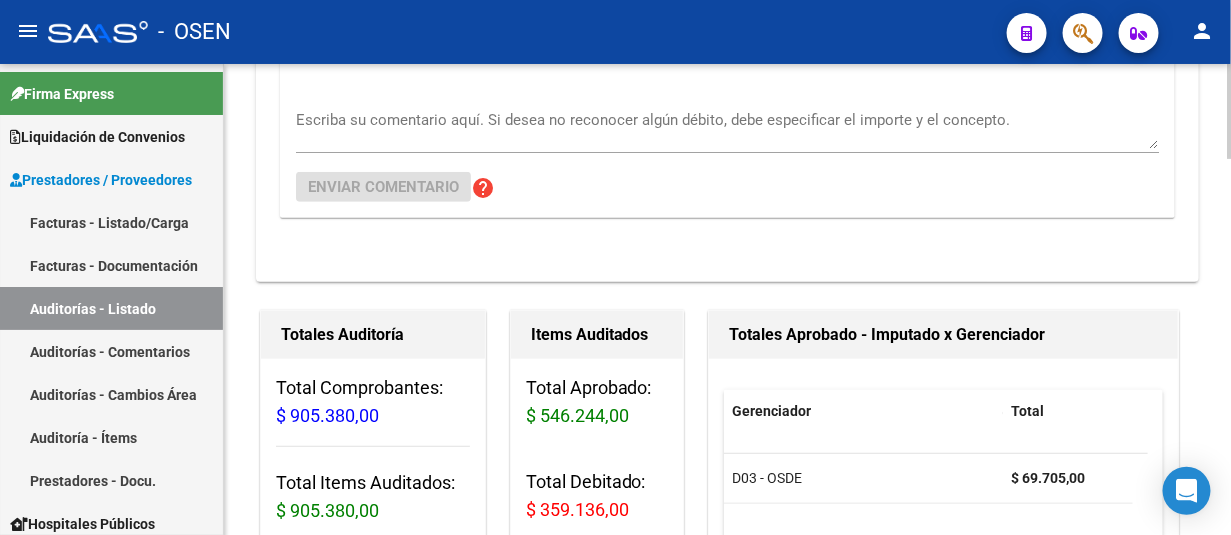 click 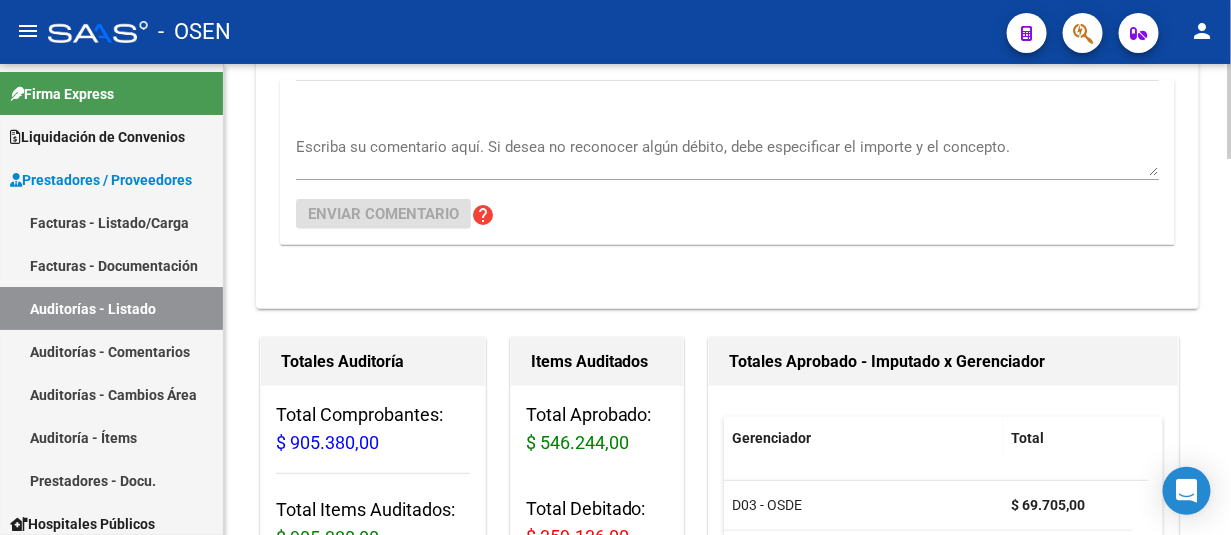 click on "Escriba su comentario aquí. Si desea no reconocer algún débito, debe especificar el importe y el concepto." at bounding box center (727, 156) 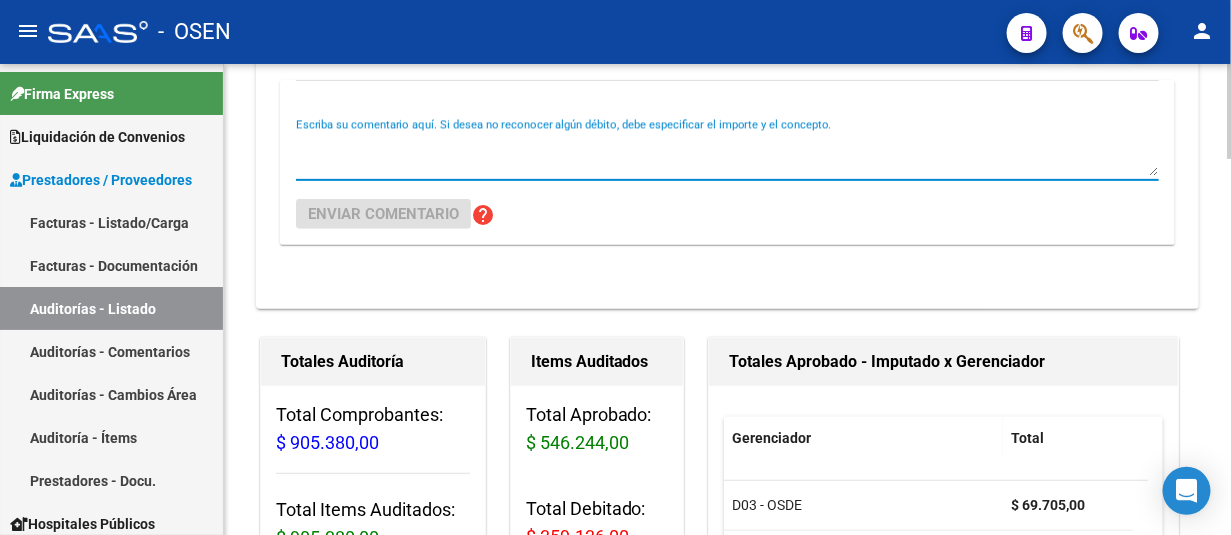 paste on "33980582" 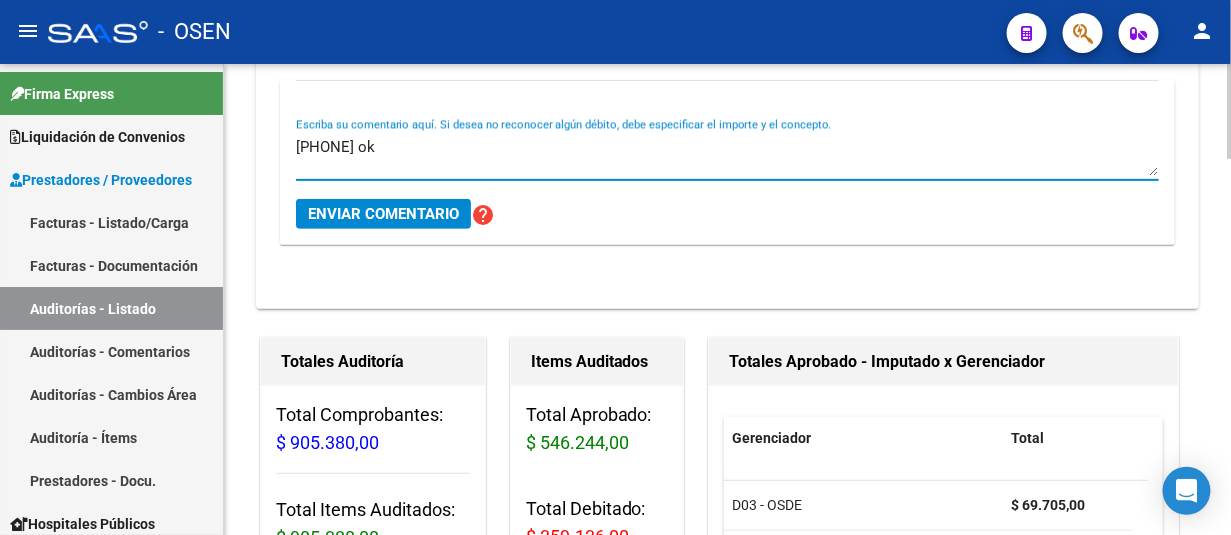 type on "33980582 ok" 